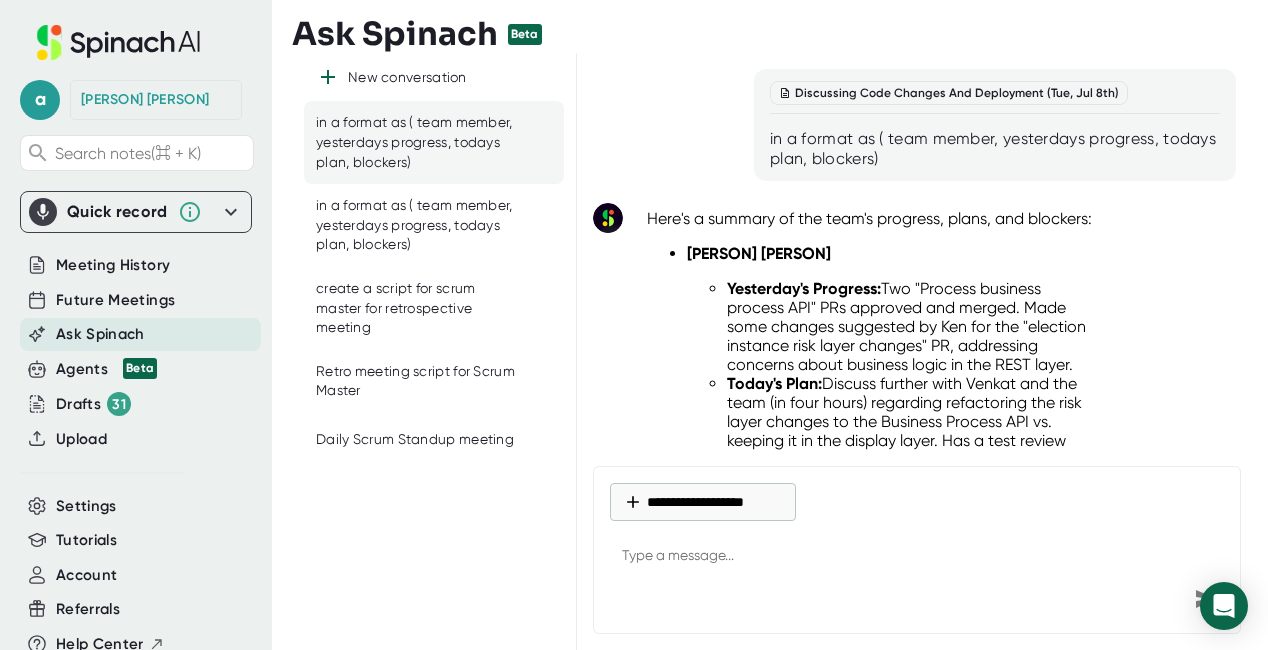 scroll, scrollTop: 0, scrollLeft: 0, axis: both 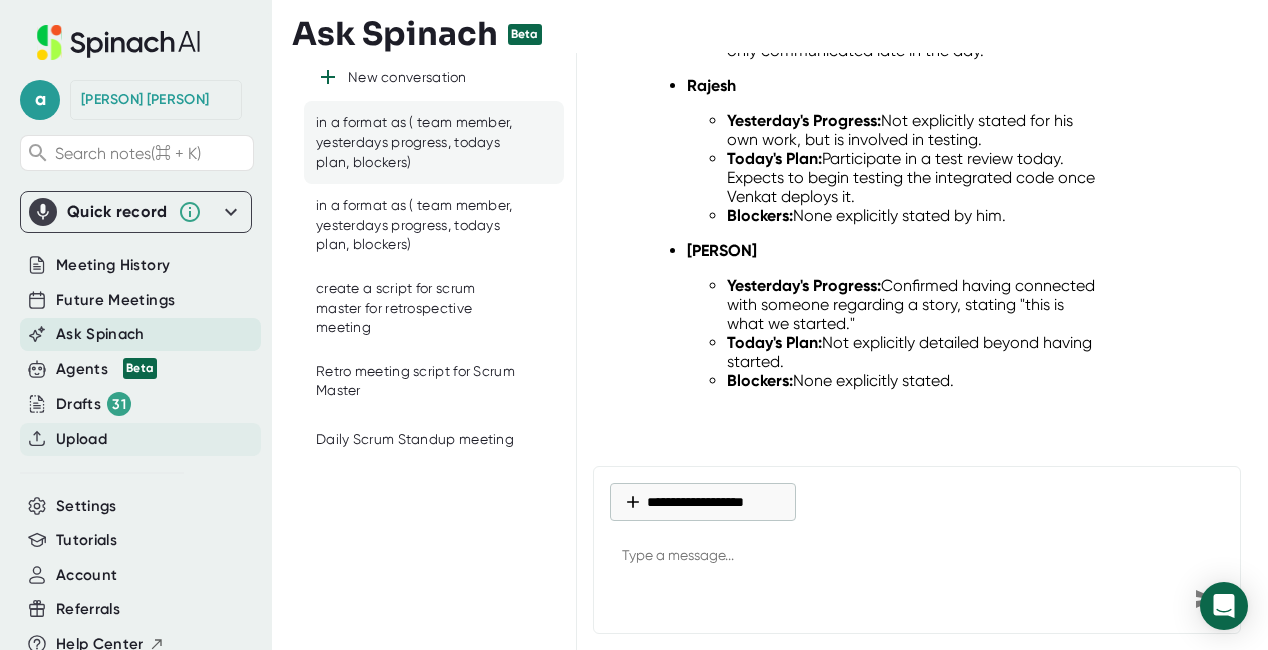 click on "Upload" at bounding box center [113, 265] 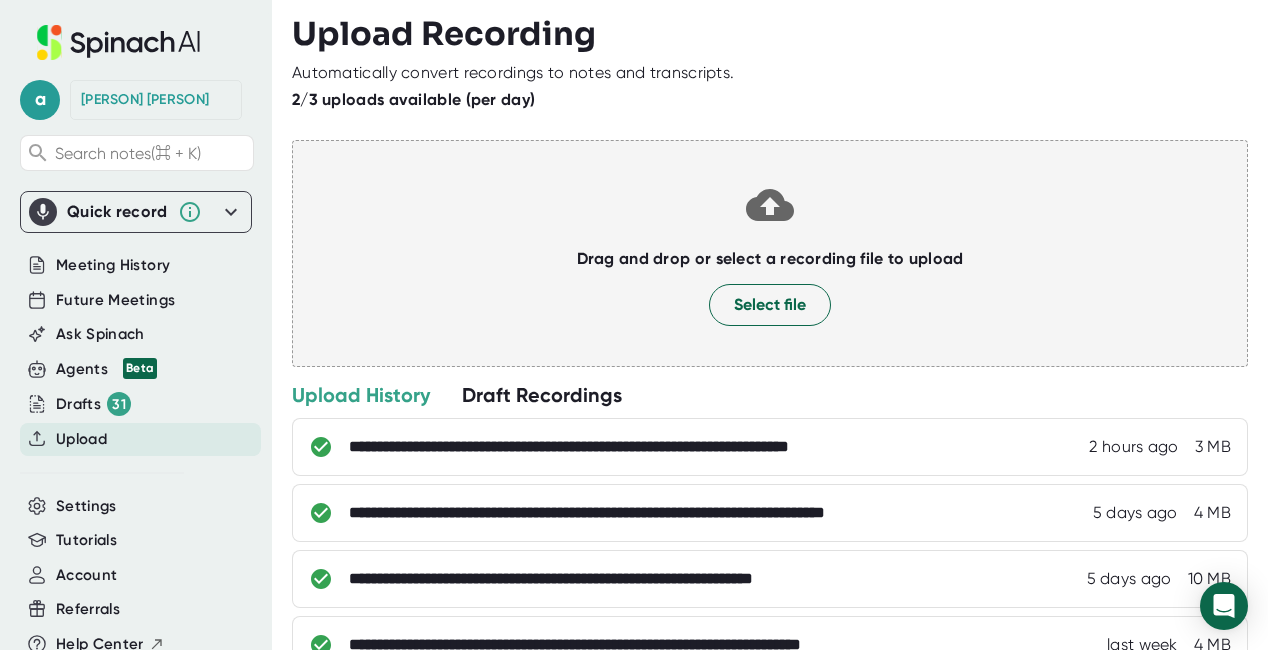 click at bounding box center [770, 276] 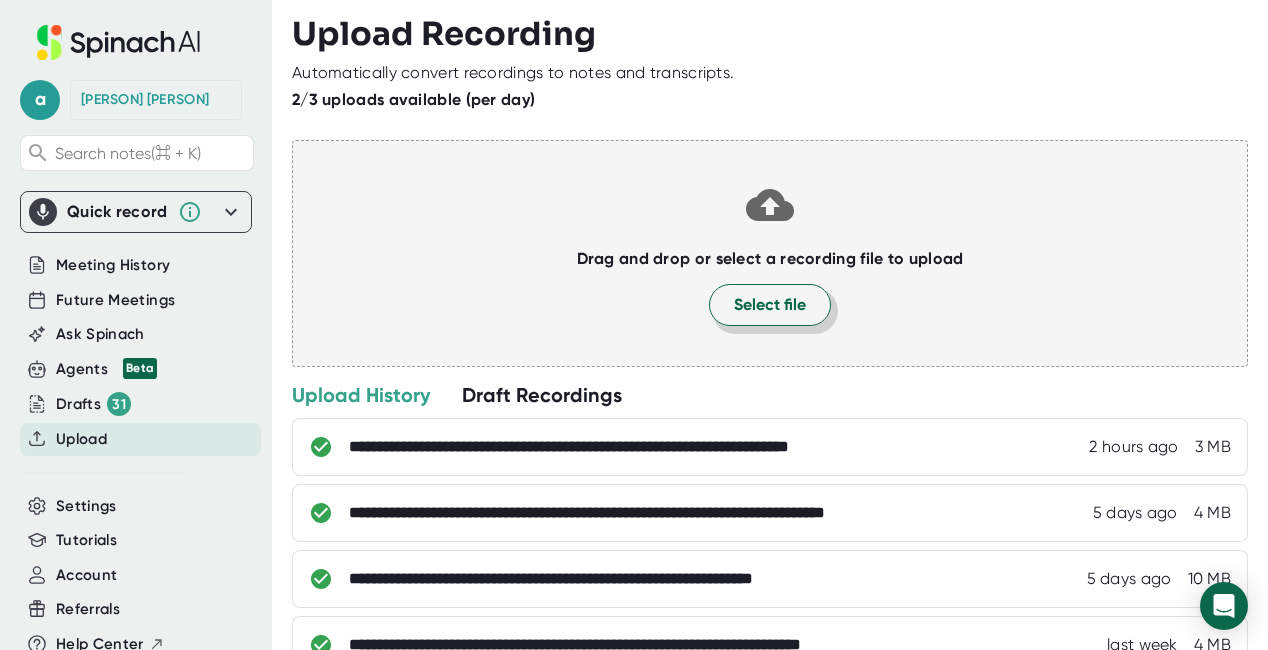 click on "Select file" at bounding box center [770, 305] 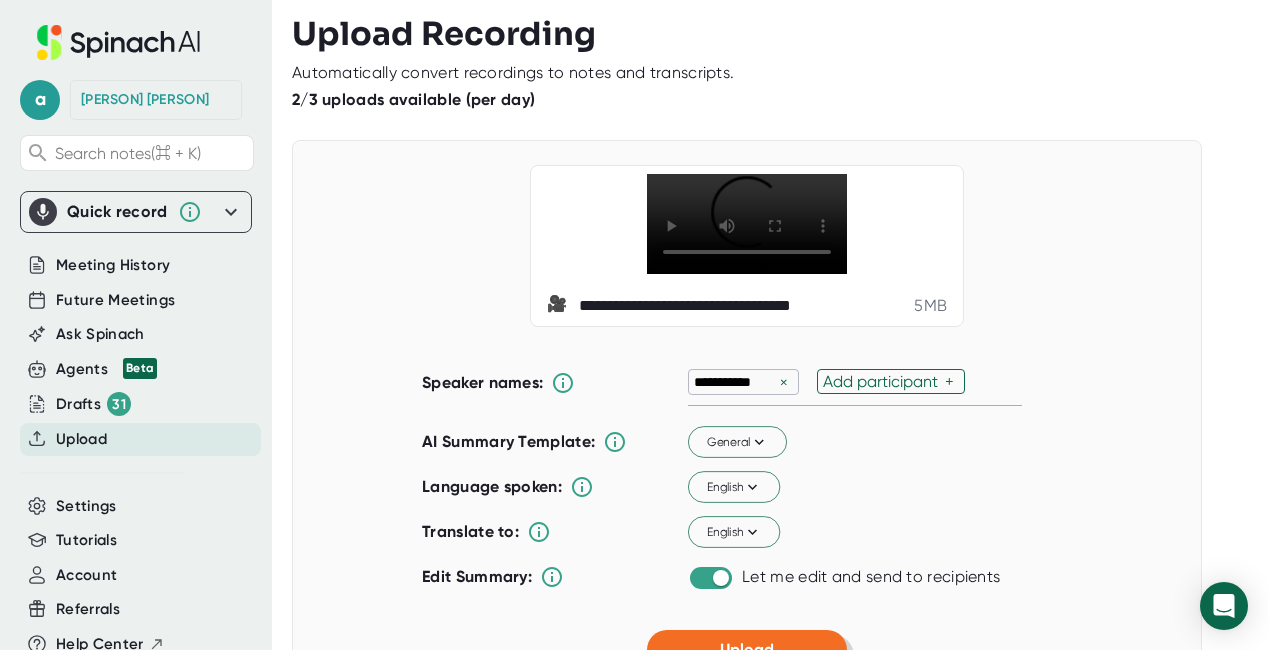 click on "Upload" at bounding box center [747, 650] 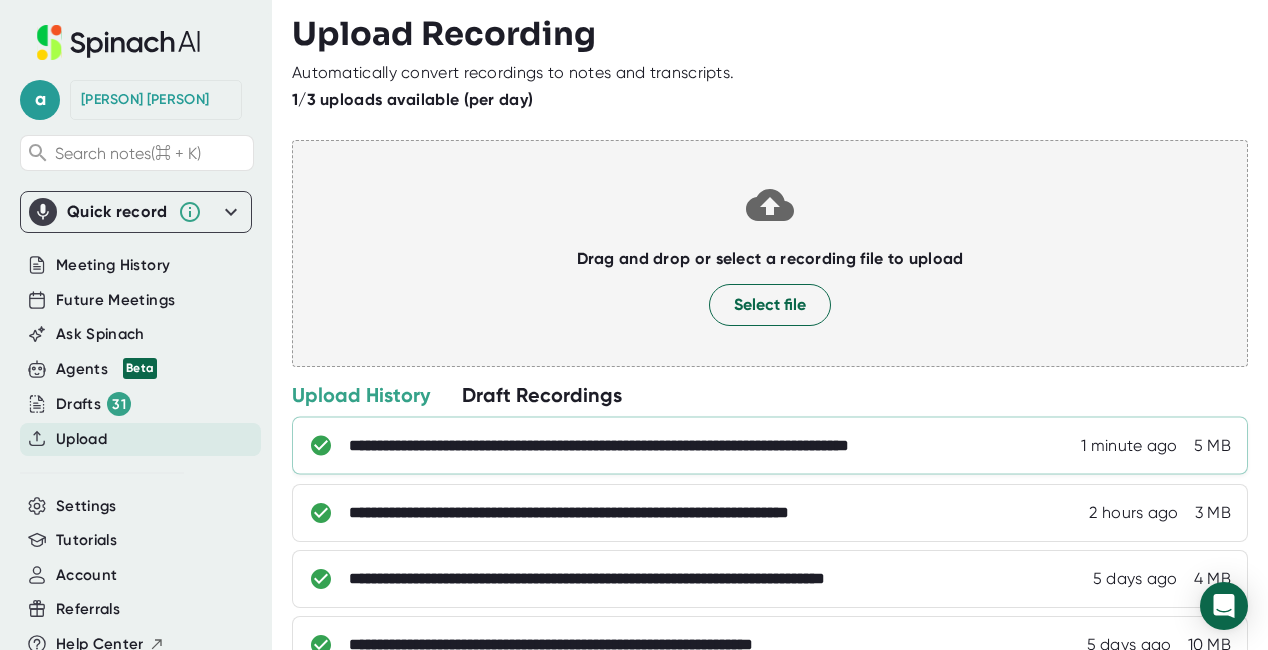 click on "**********" at bounding box center [690, 446] 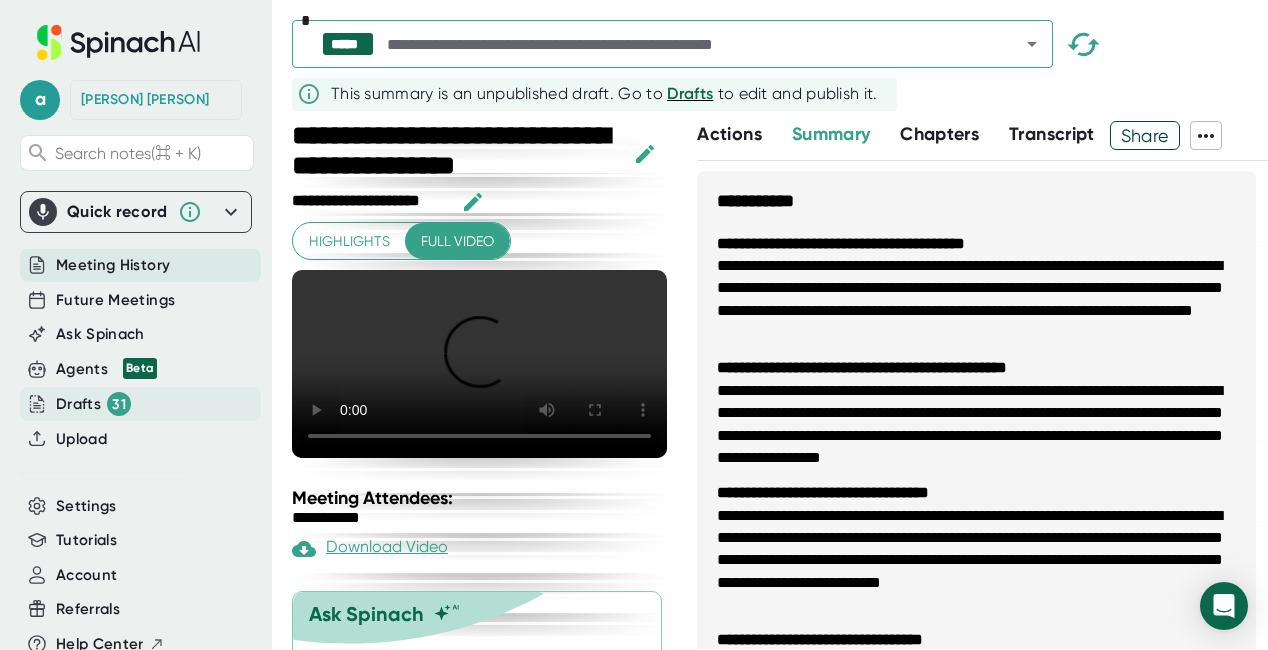 click on "Drafts   31" at bounding box center (106, 369) 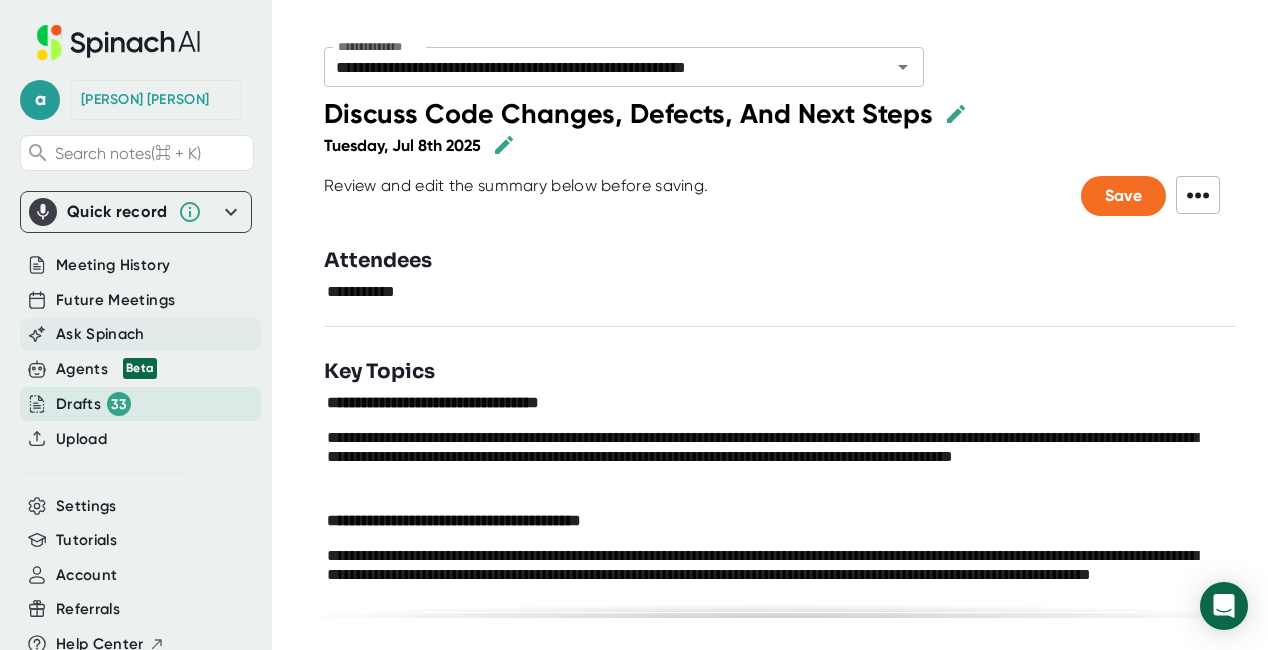 click on "Ask Spinach" at bounding box center (113, 265) 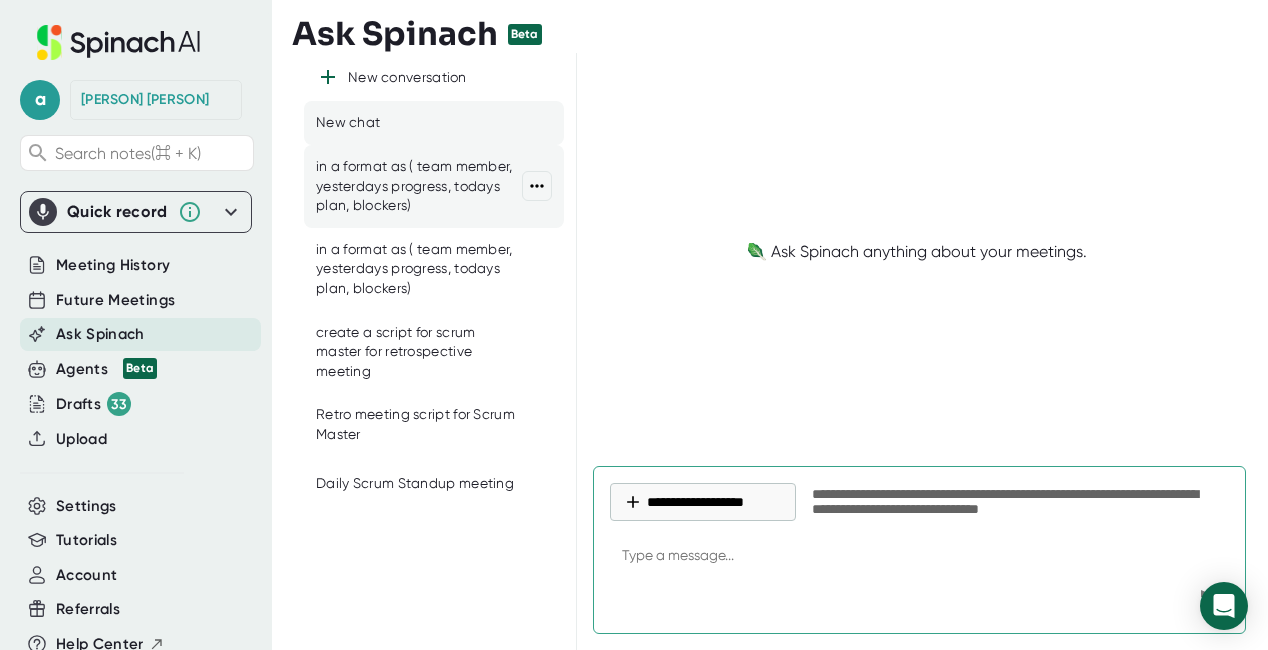 click on "in a format as ( team member, yesterdays progress, todays plan, blockers)" at bounding box center [419, 186] 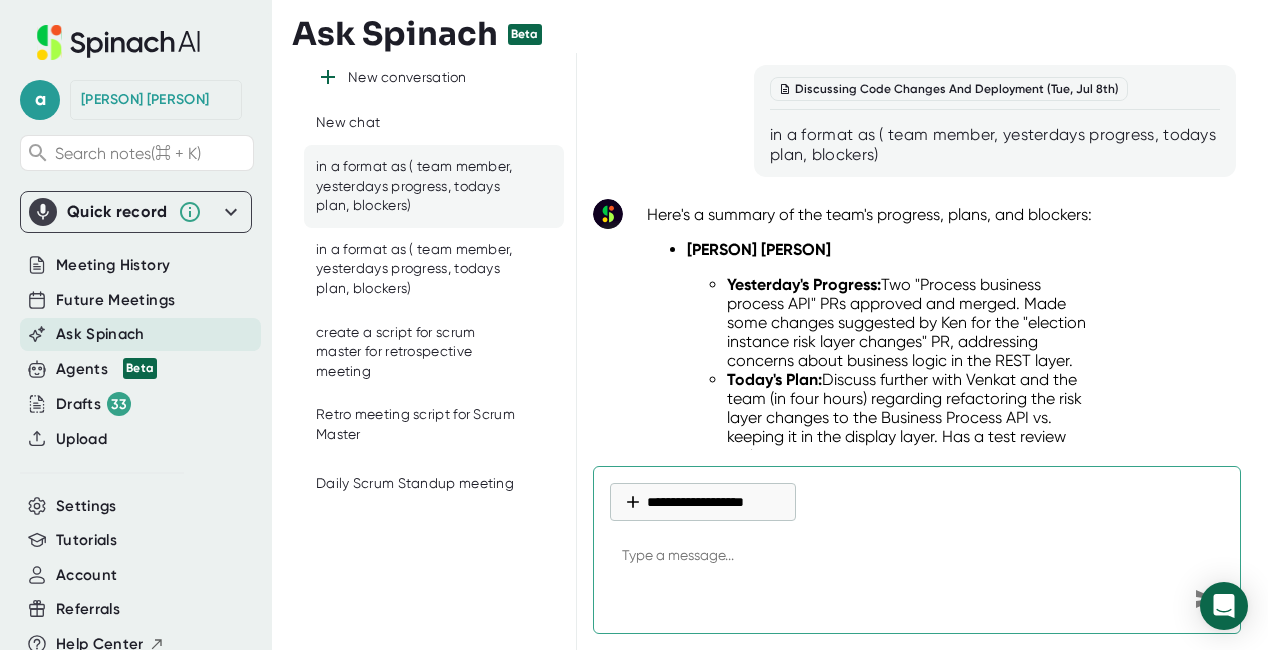 scroll, scrollTop: 0, scrollLeft: 0, axis: both 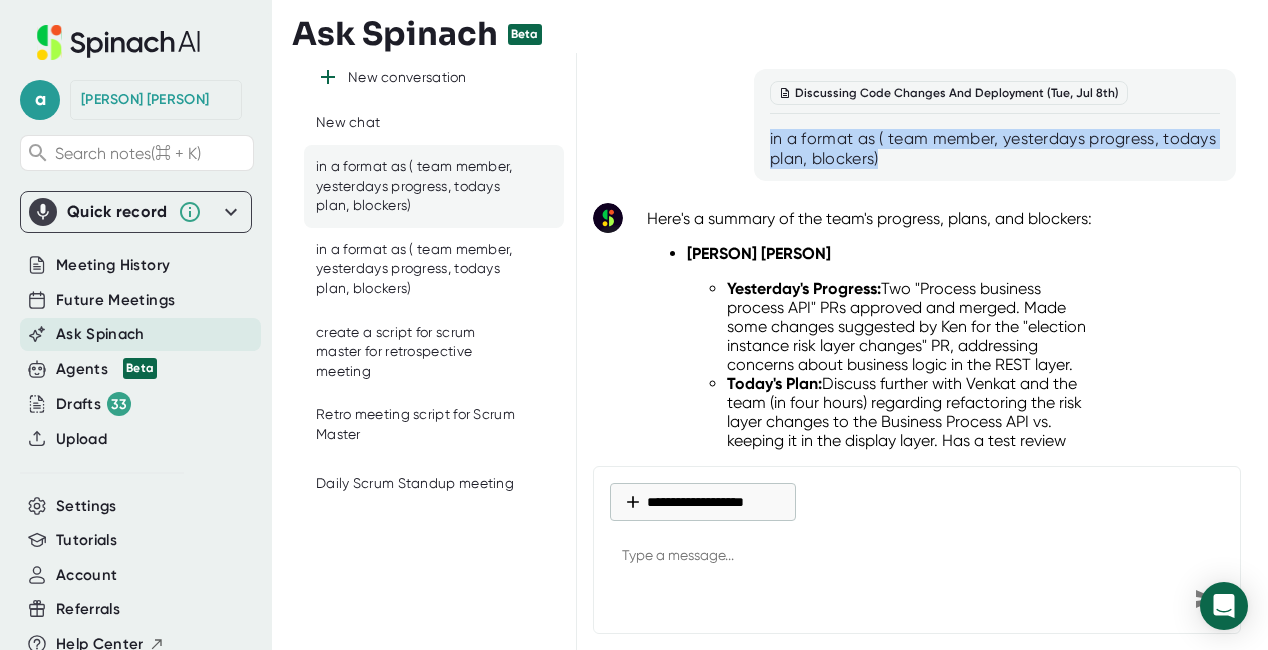 drag, startPoint x: 945, startPoint y: 170, endPoint x: 748, endPoint y: 141, distance: 199.12308 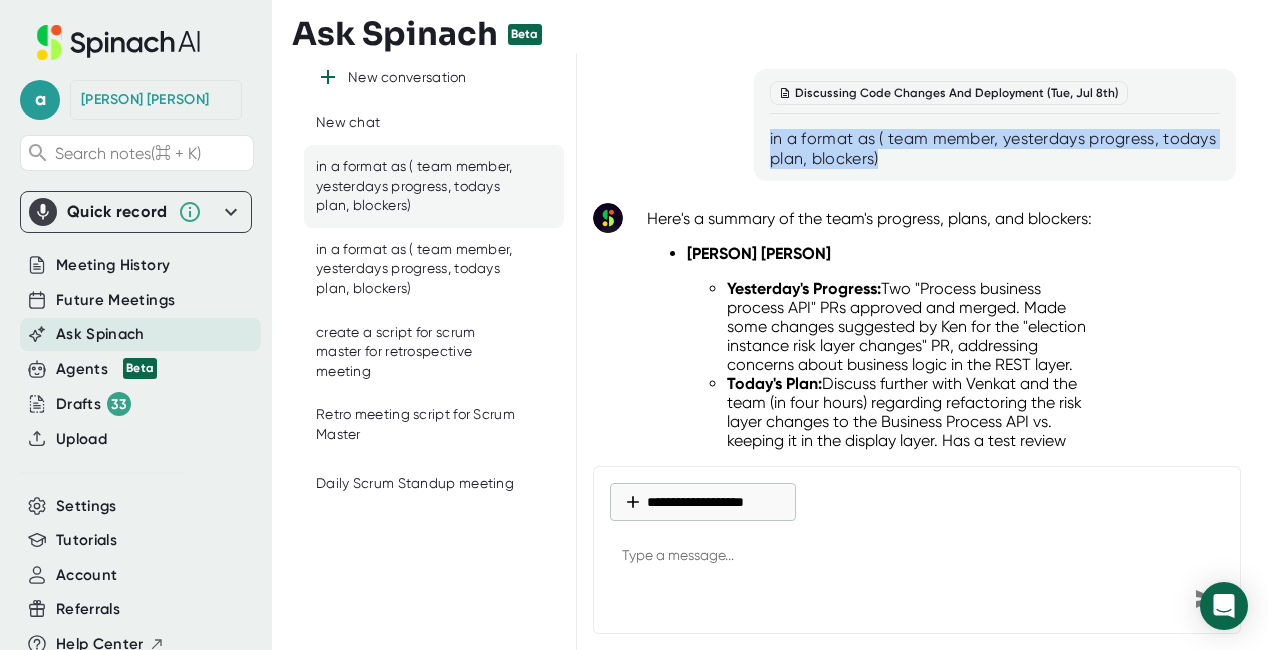 copy on "in a format as ( team member, yesterdays progress, todays plan, blockers)" 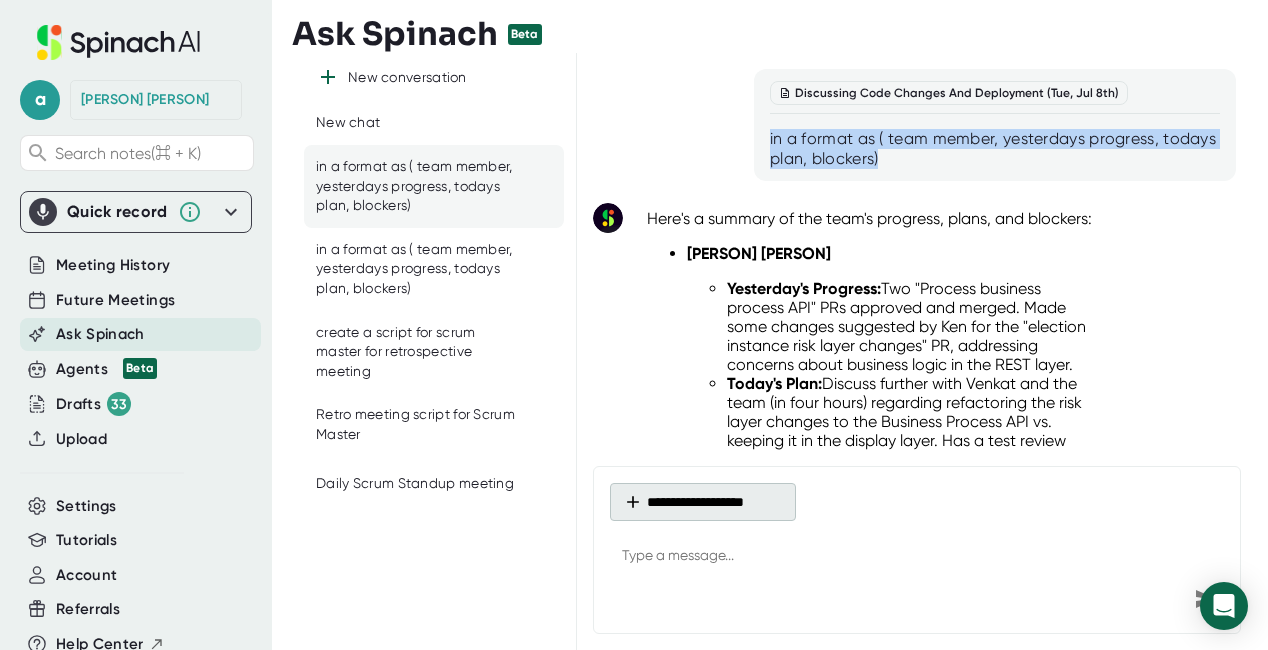 click at bounding box center (633, 502) 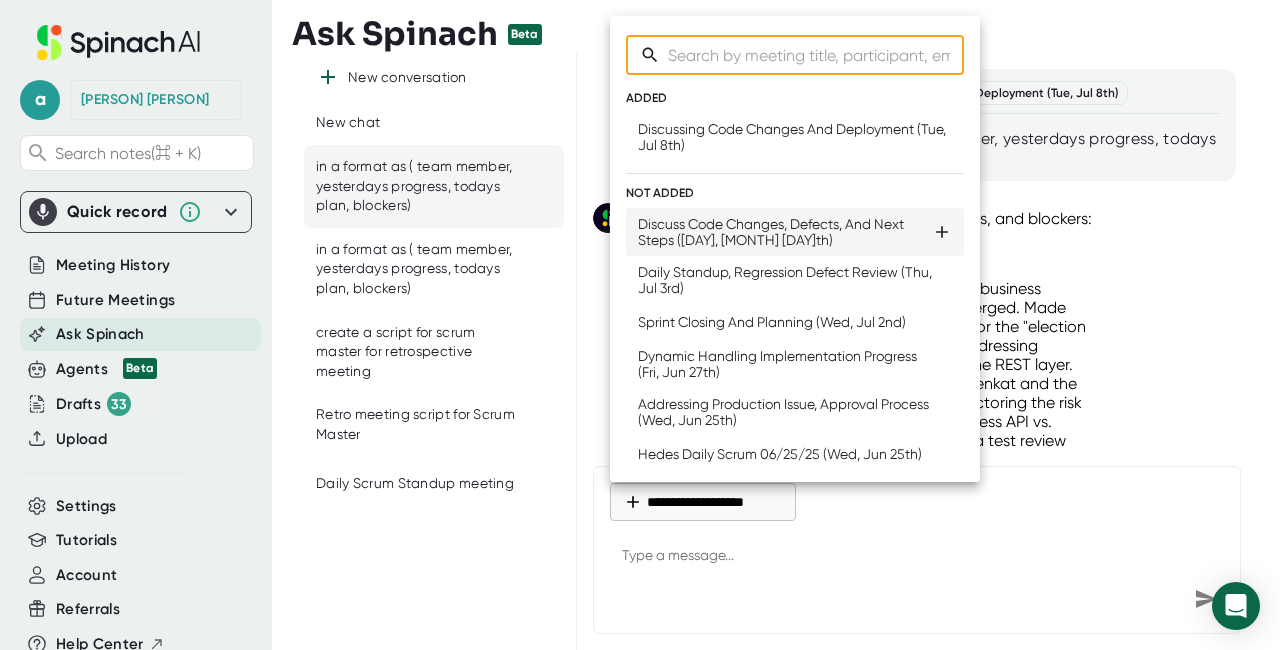 click on "Discuss Code Changes, Defects, And Next Steps ([DAY], [MONTH] [DAY]th)" at bounding box center [785, 232] 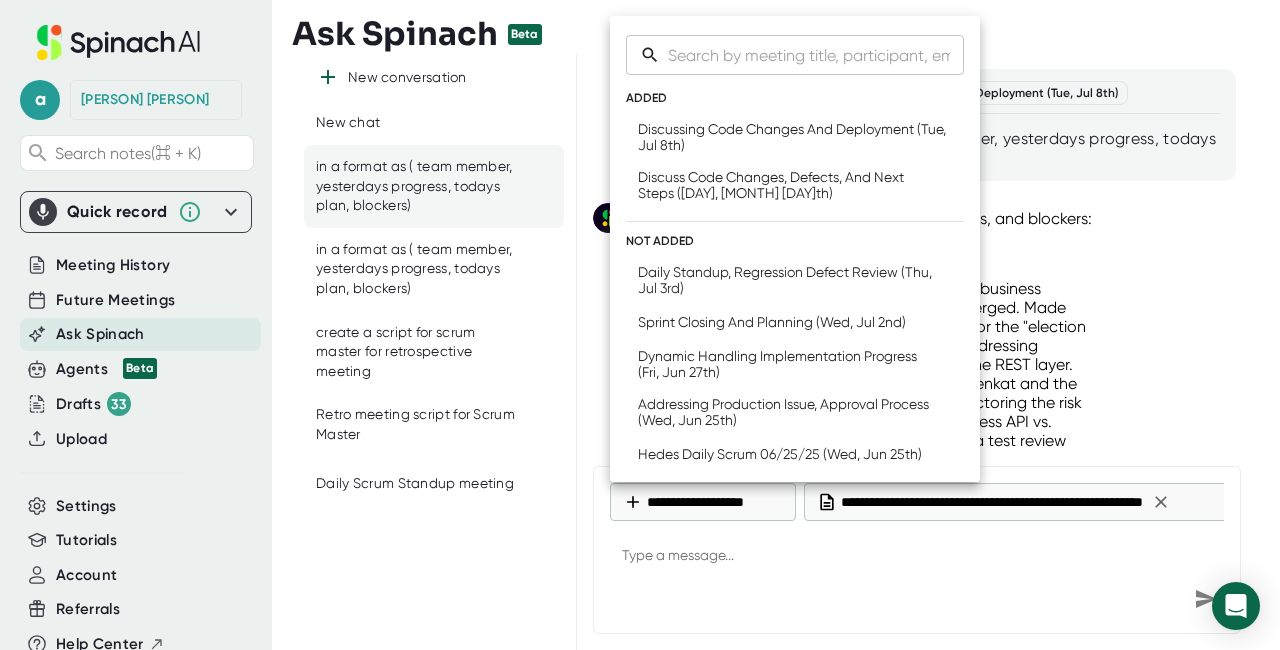 click at bounding box center [640, 325] 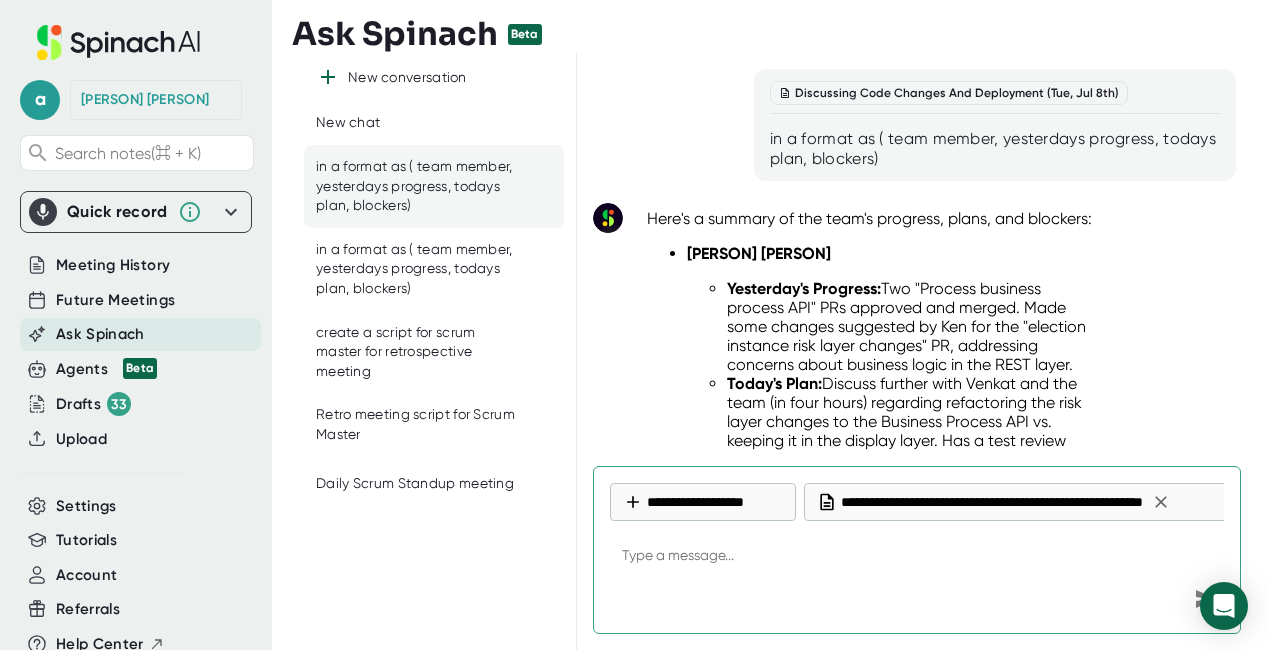 paste on "in a format as ( team member, yesterdays progress, todays plan, blockers)" 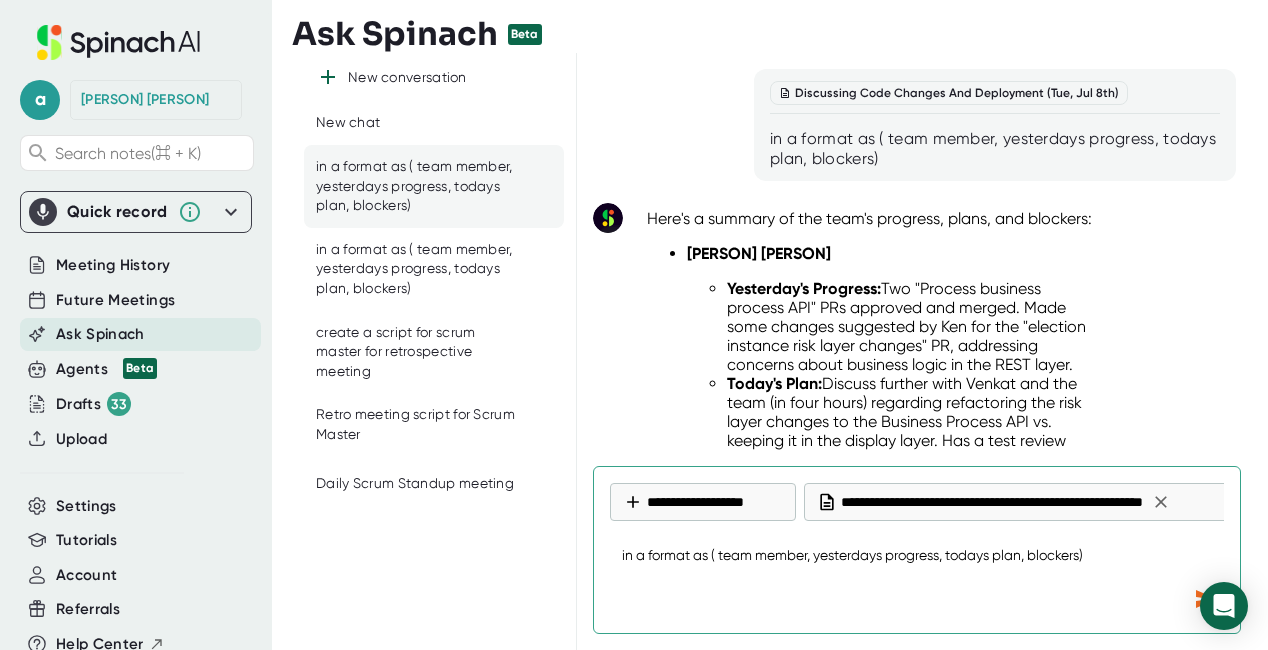 type on "in a format as ( team member, yesterdays progress, todays plan, blockers)" 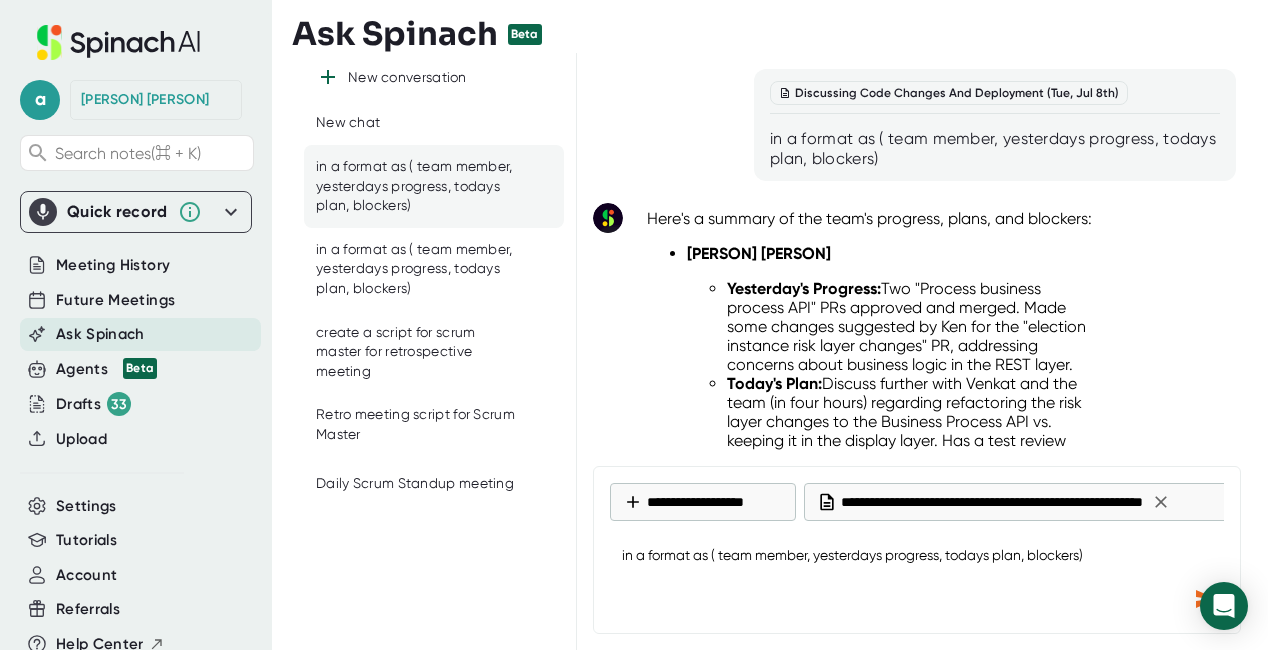 click at bounding box center (1206, 599) 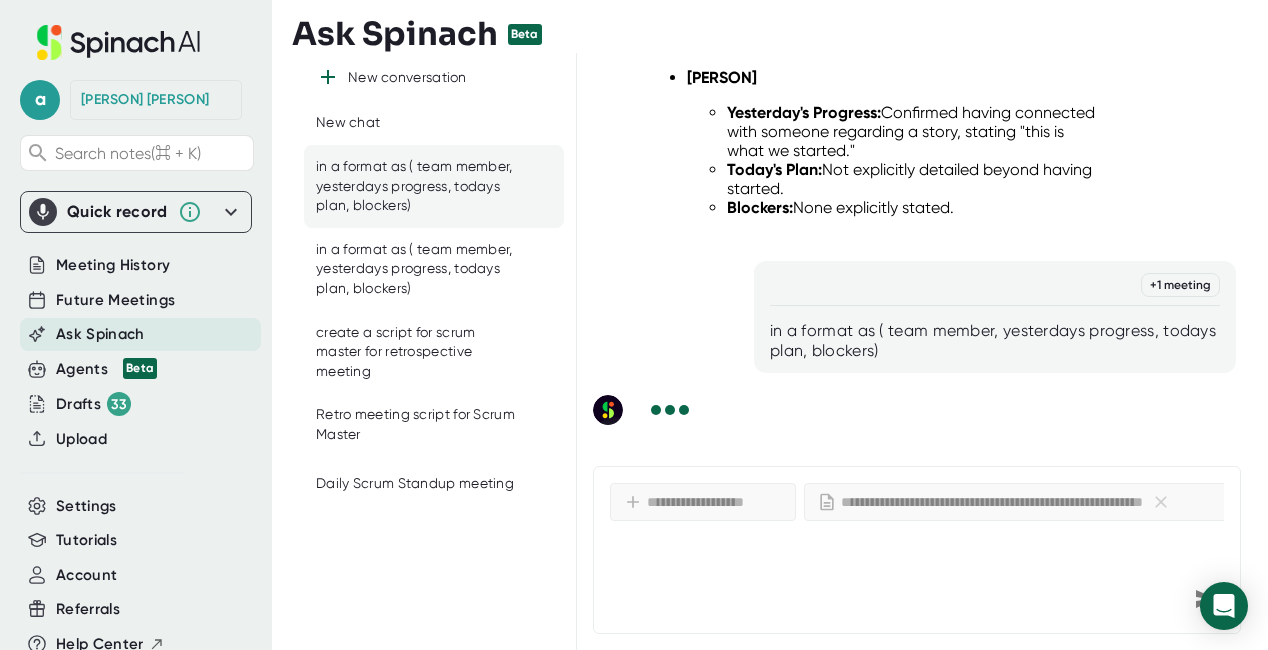 scroll, scrollTop: 1792, scrollLeft: 0, axis: vertical 